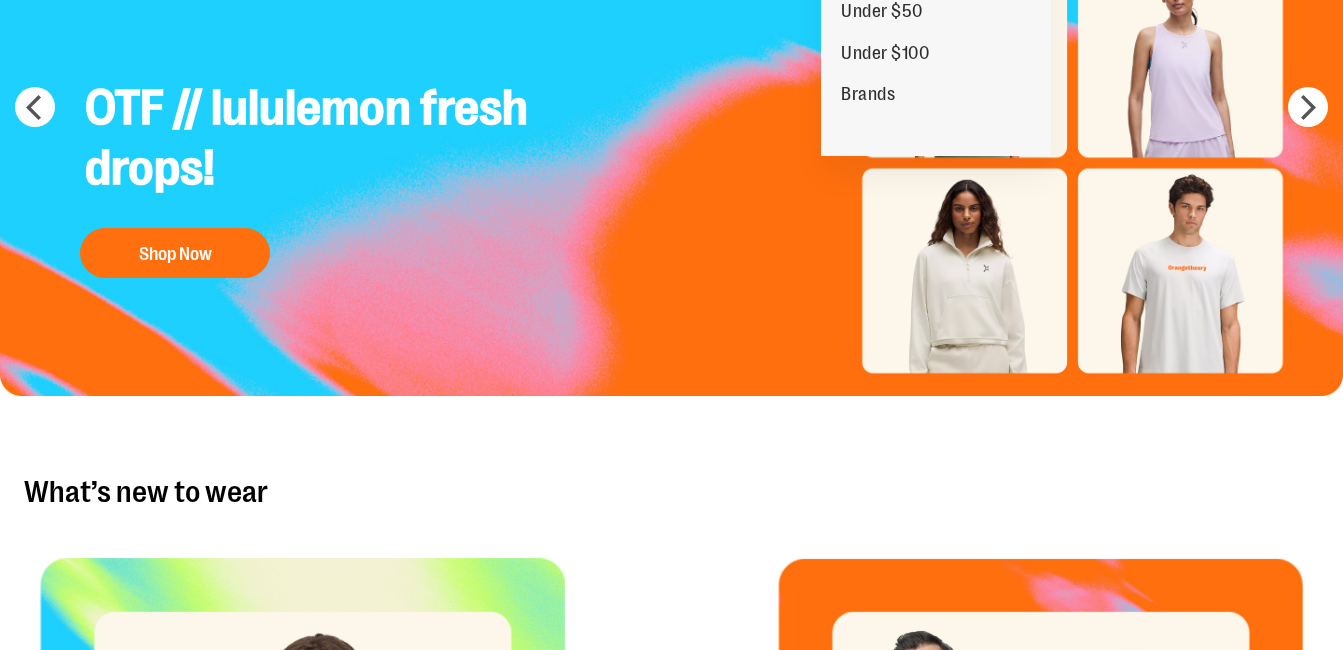 scroll, scrollTop: 0, scrollLeft: 0, axis: both 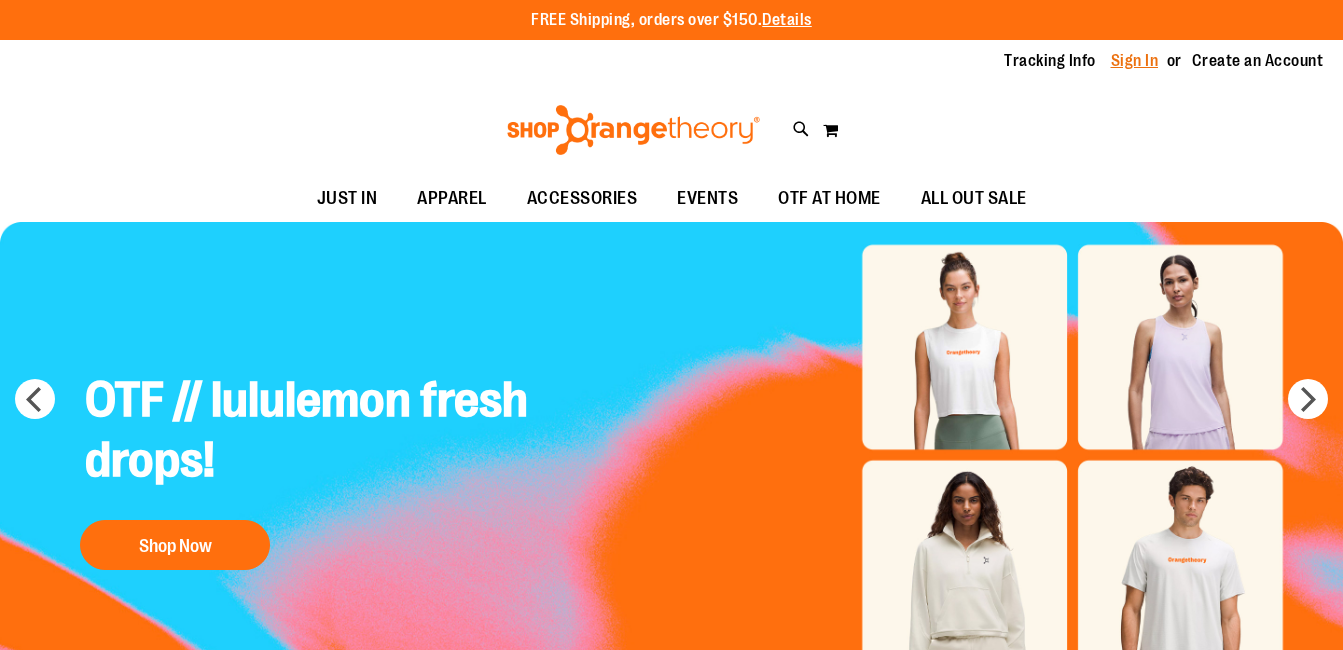 type on "**********" 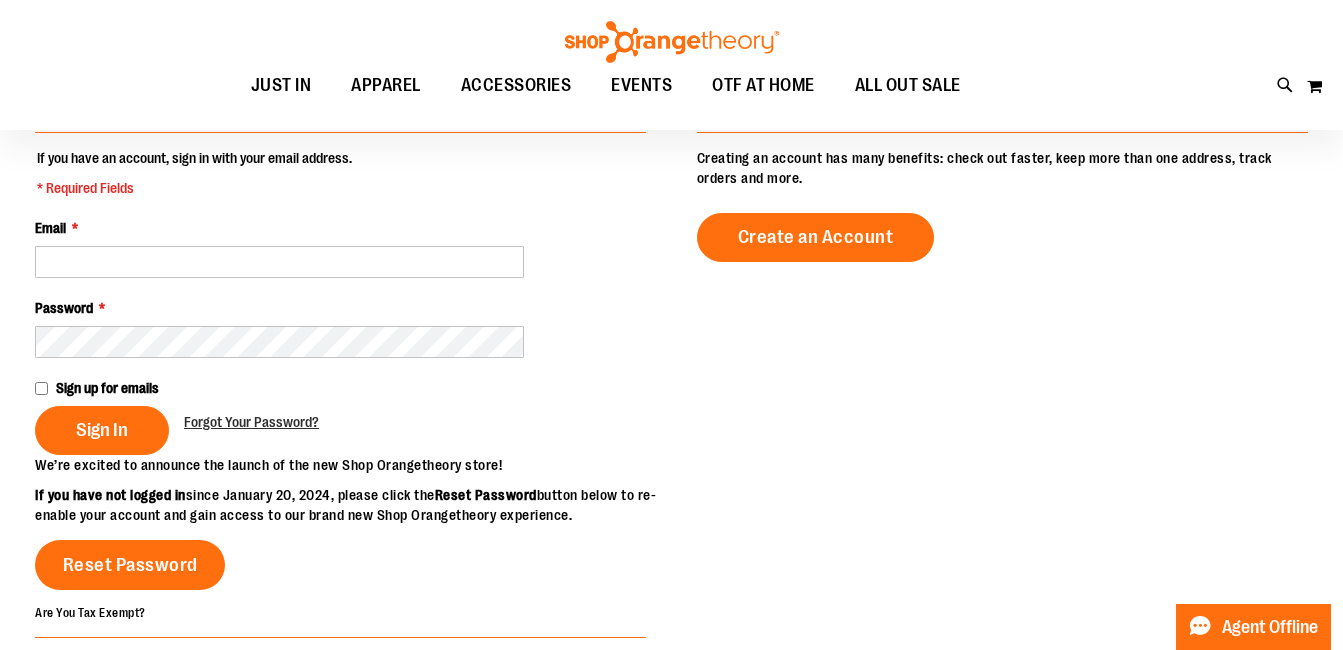 scroll, scrollTop: 199, scrollLeft: 0, axis: vertical 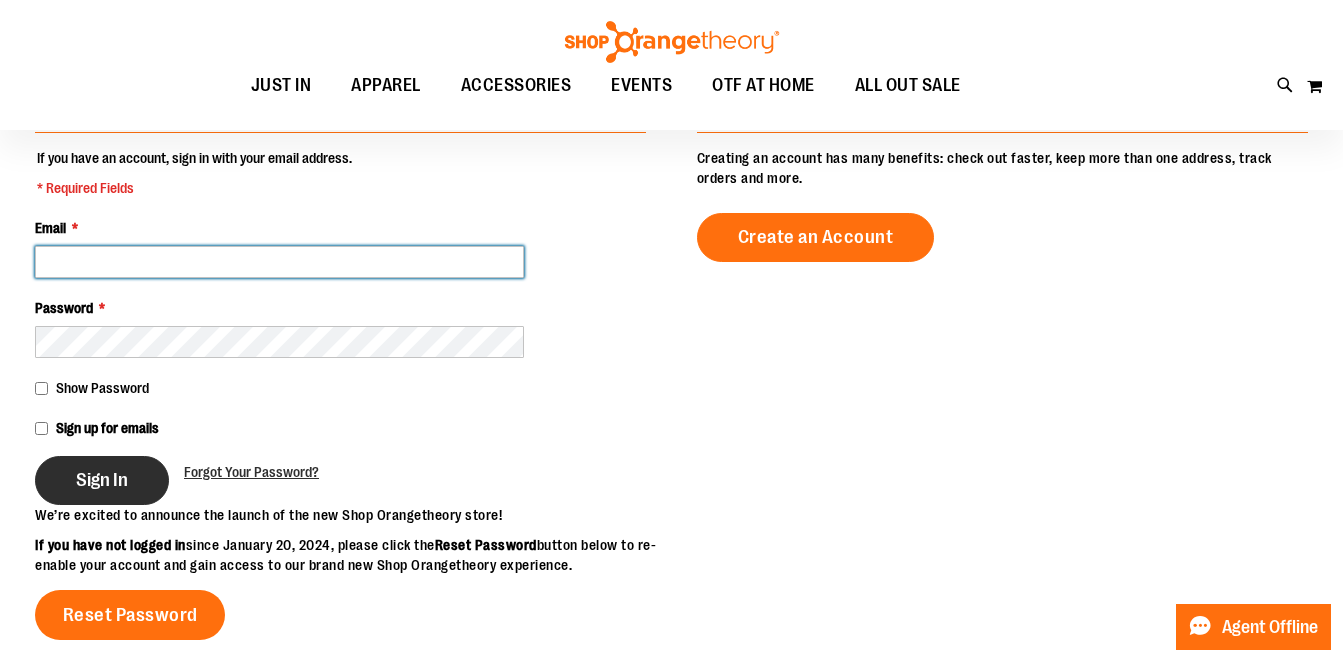 type on "**********" 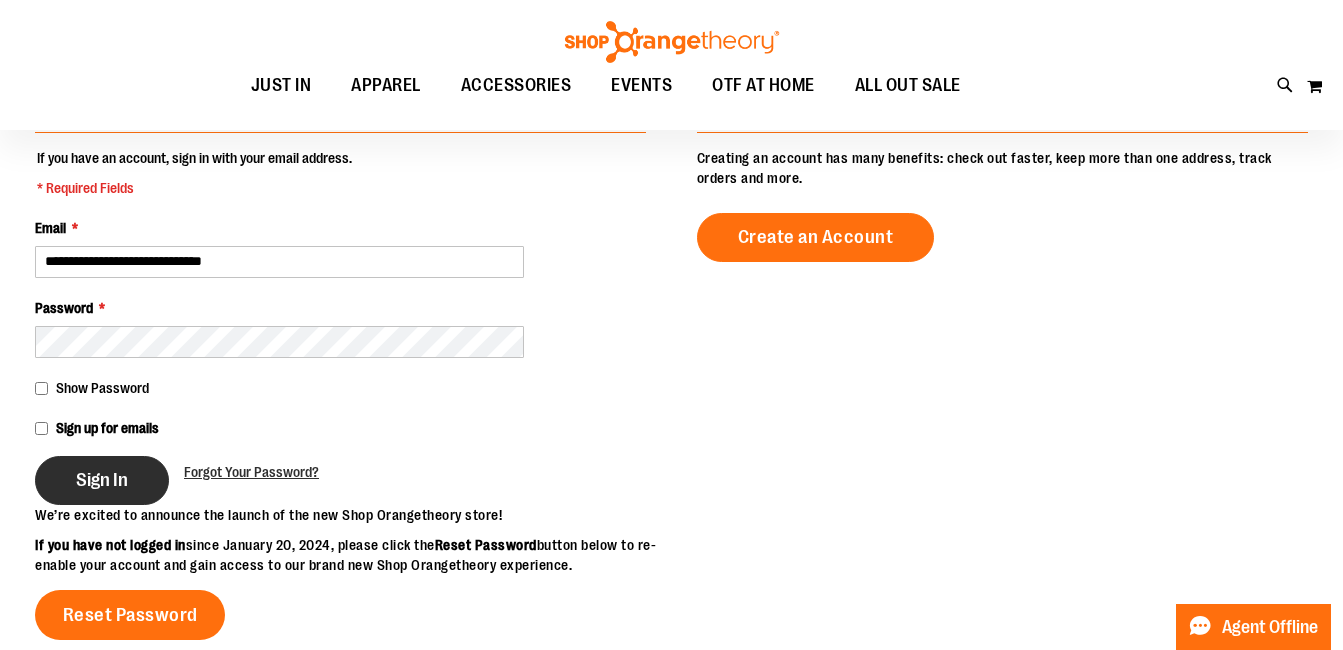 type on "**********" 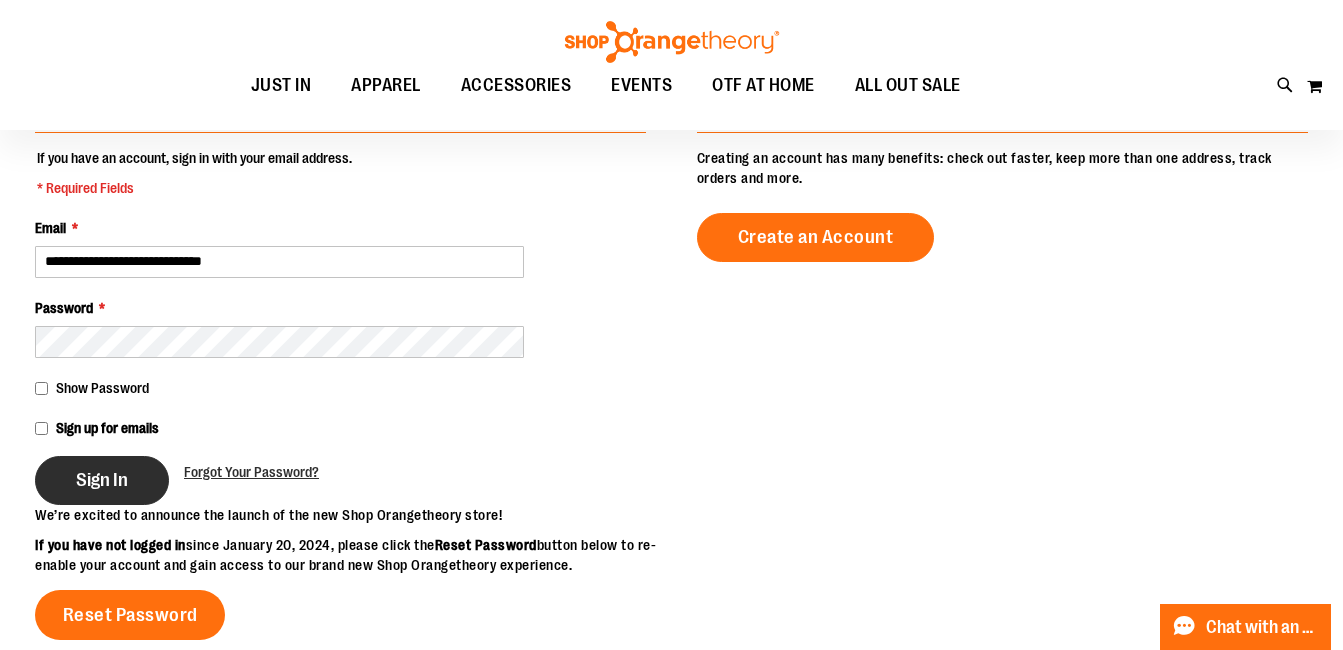 click on "Sign In" at bounding box center (102, 480) 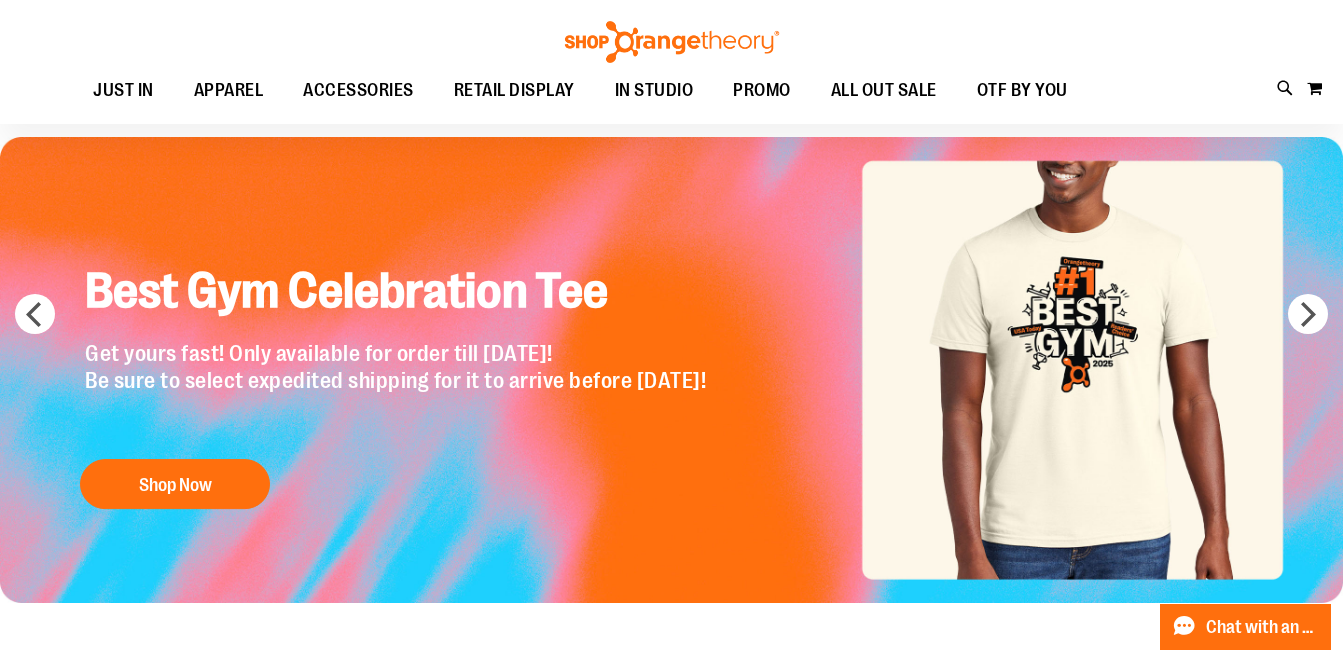 scroll, scrollTop: 147, scrollLeft: 0, axis: vertical 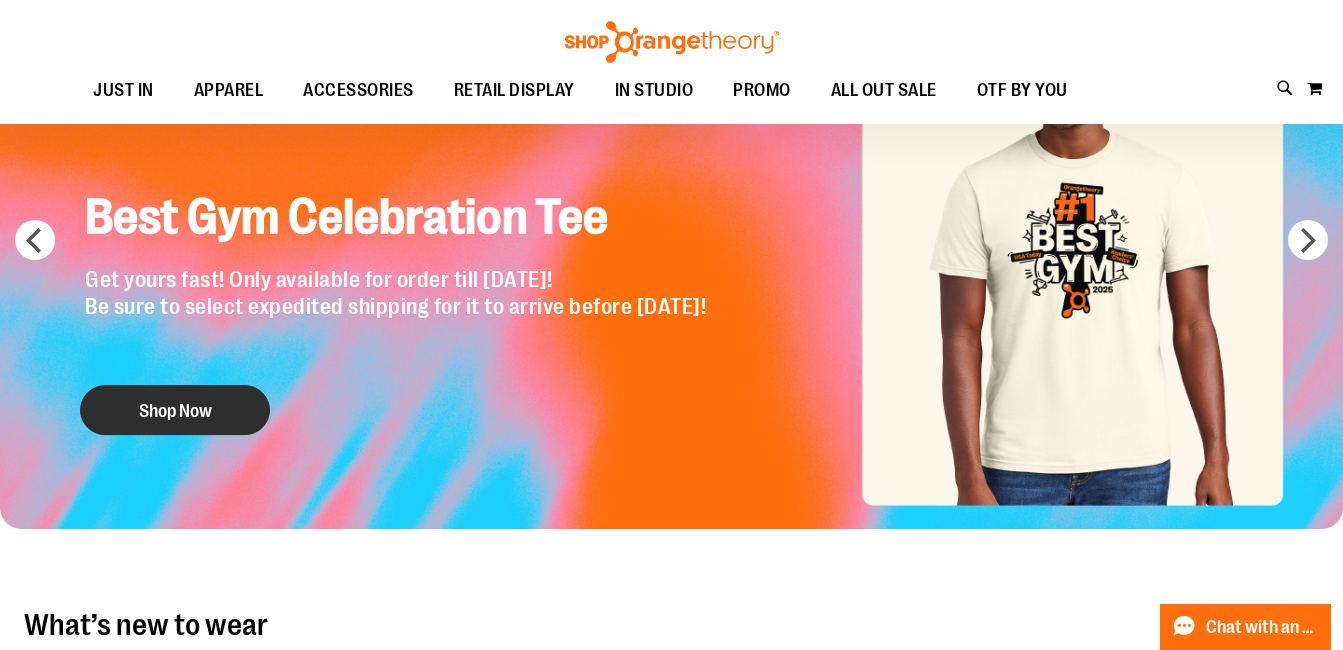 type on "**********" 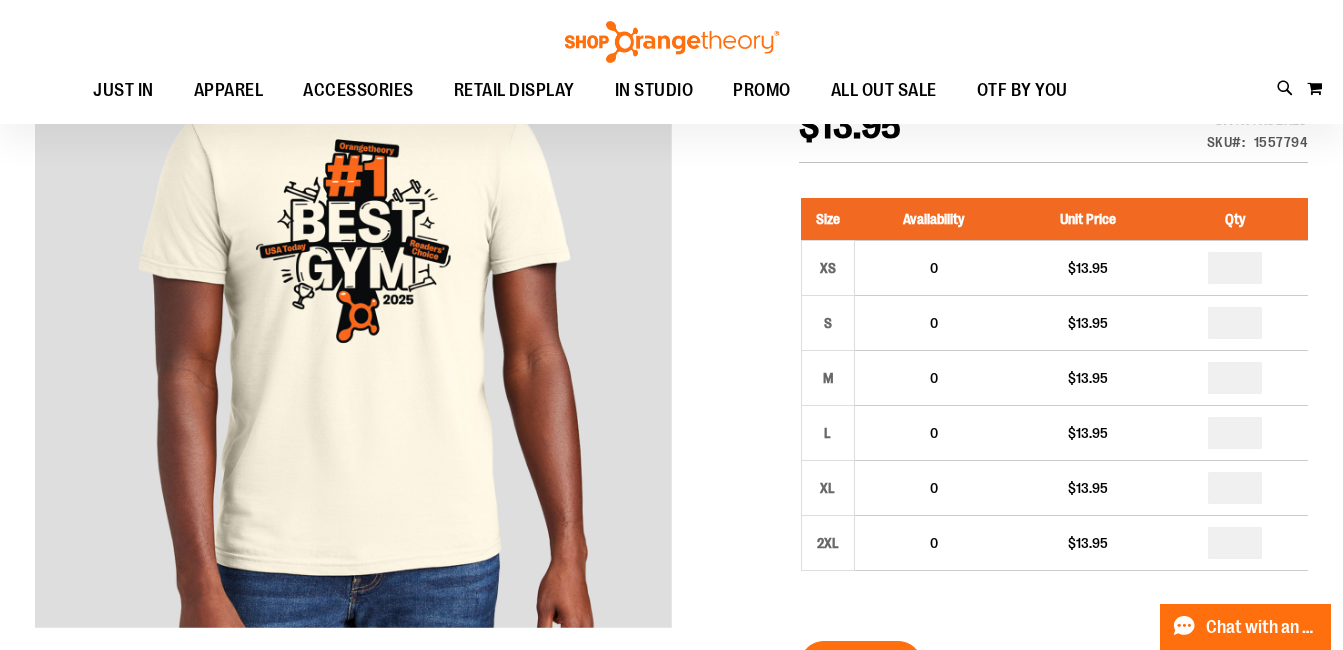 scroll, scrollTop: 199, scrollLeft: 0, axis: vertical 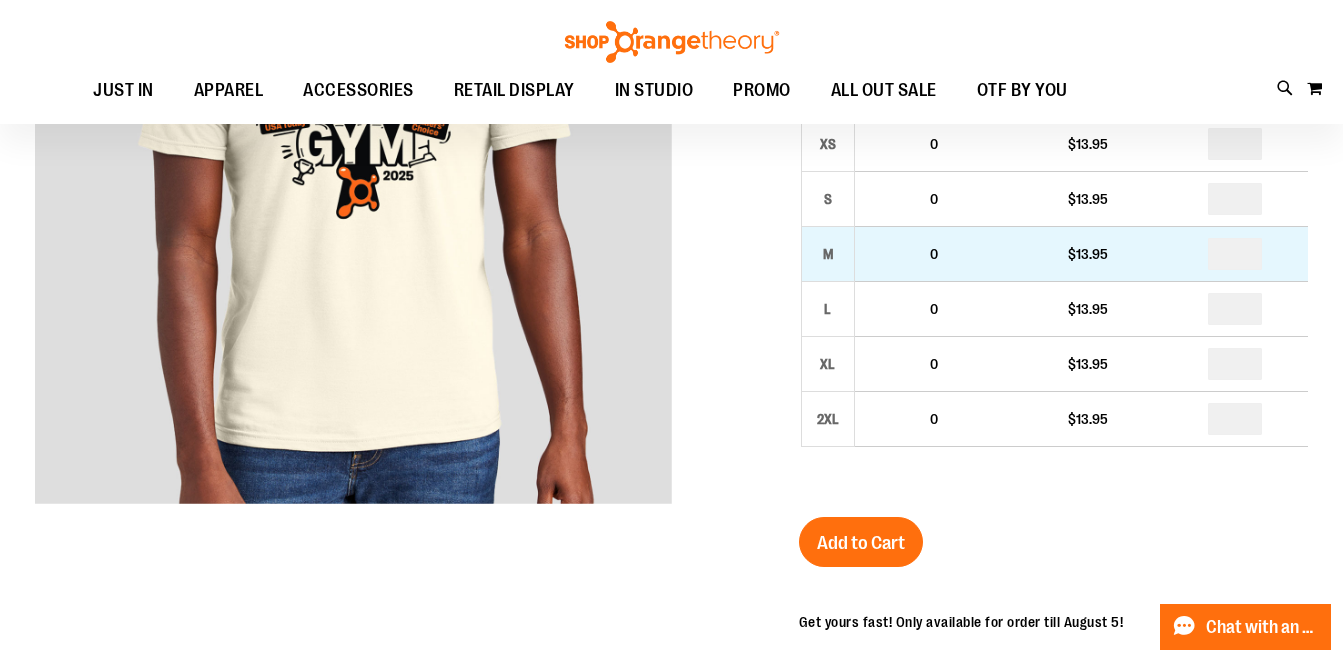 type on "**********" 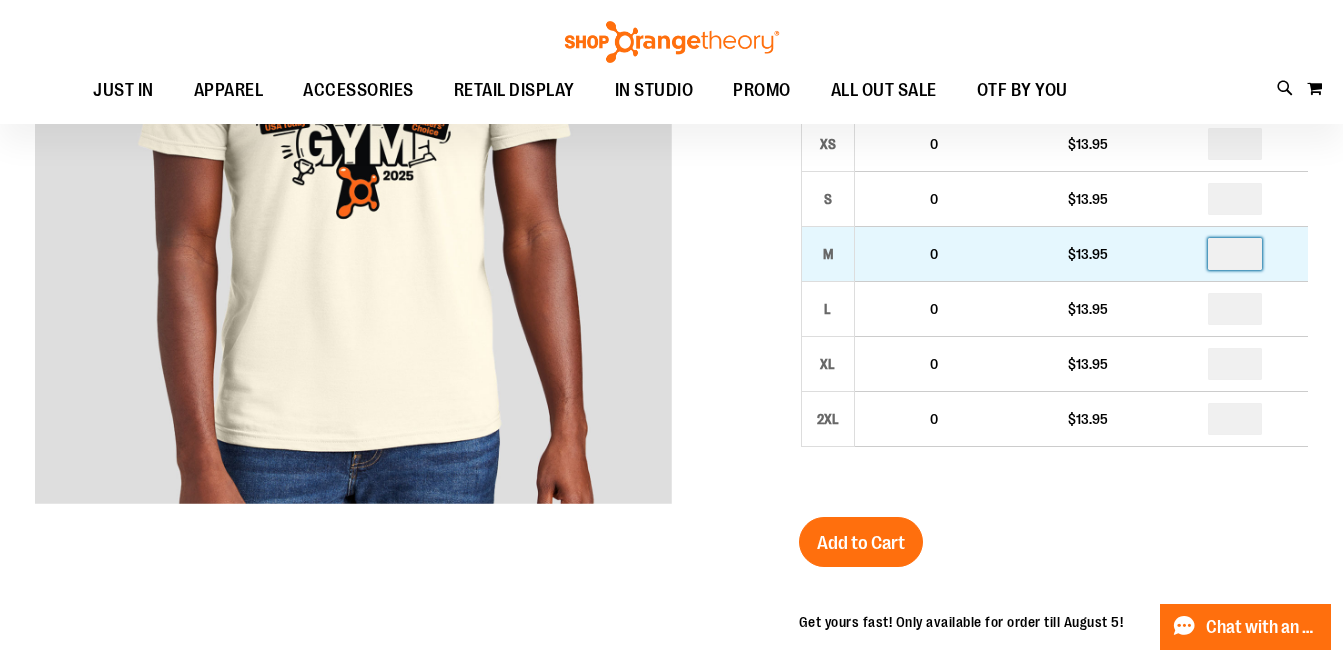 click on "*" at bounding box center [1235, 254] 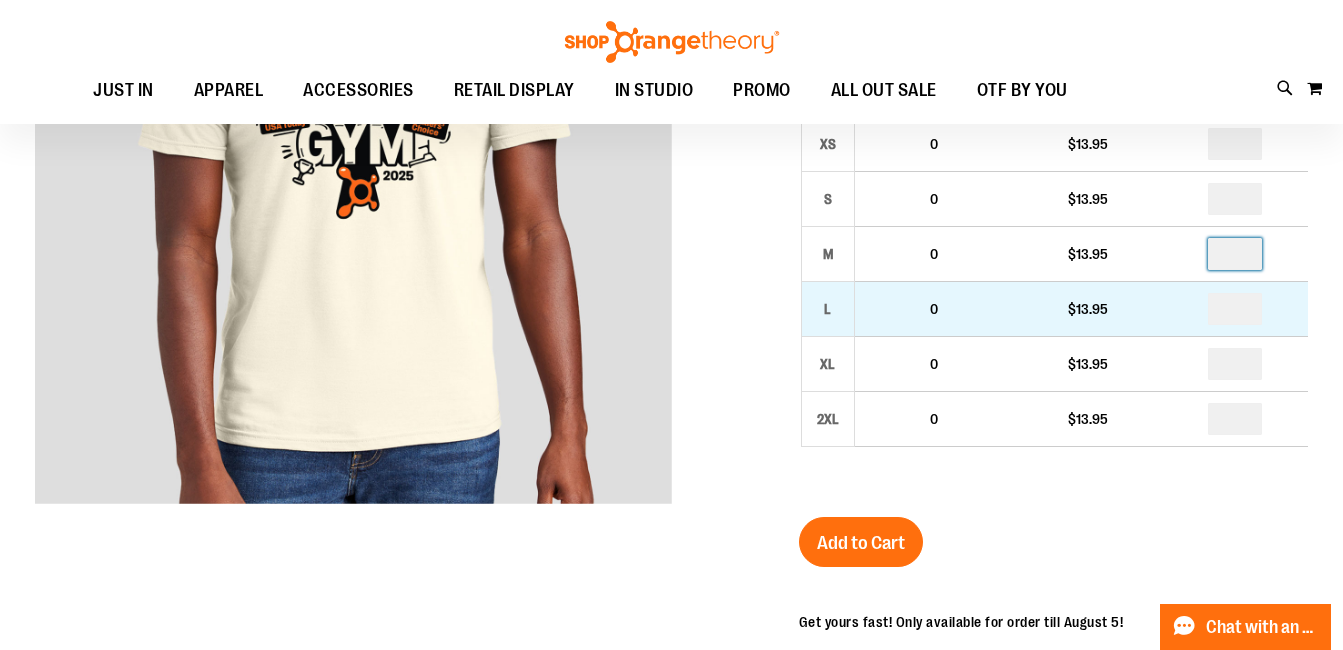 type on "*" 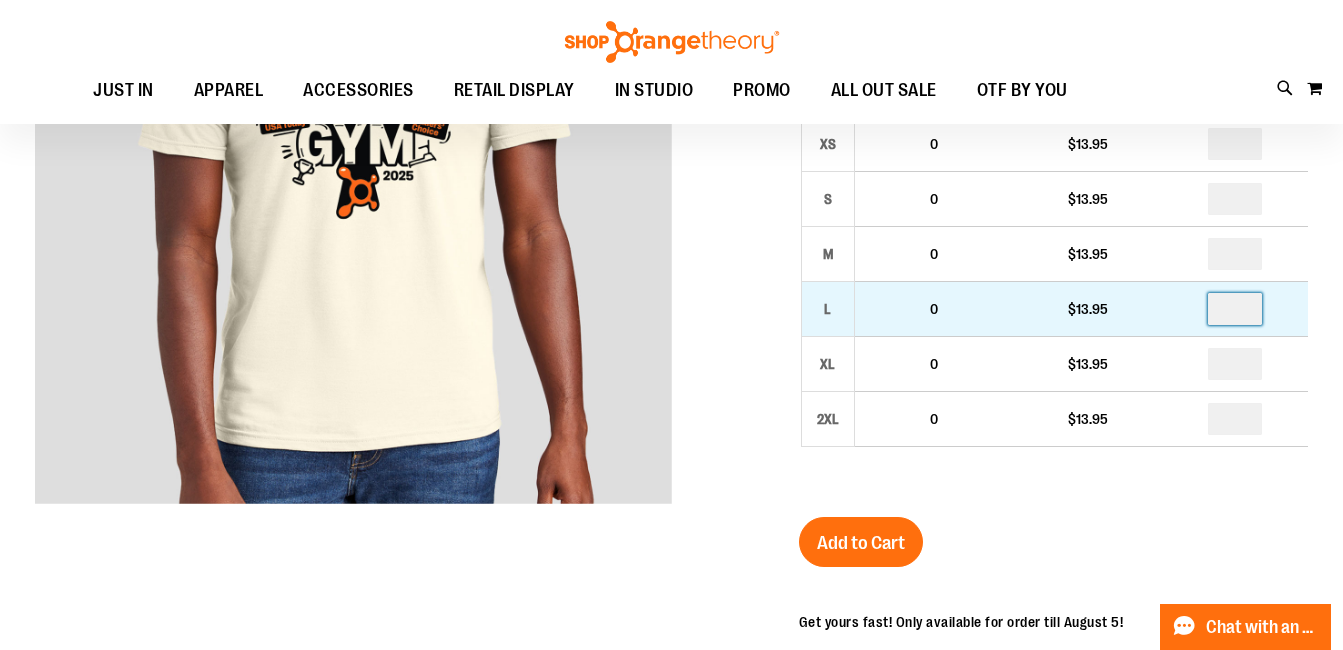 click at bounding box center (1235, 309) 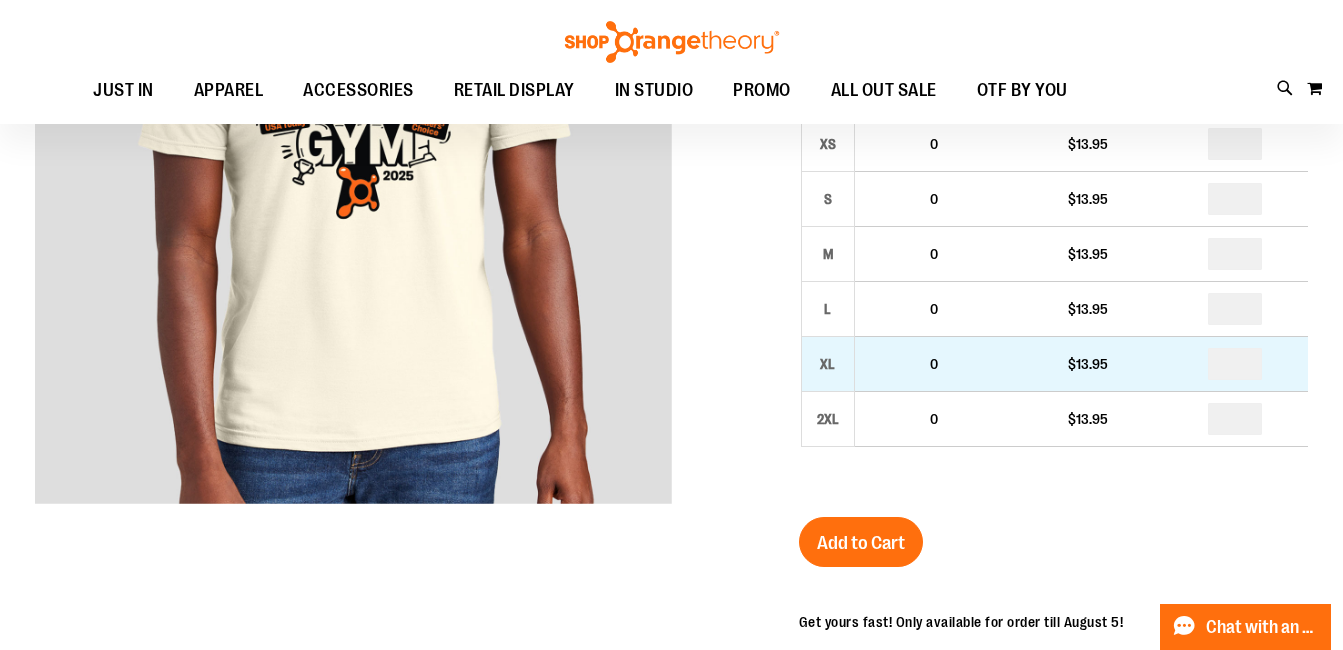 type on "*" 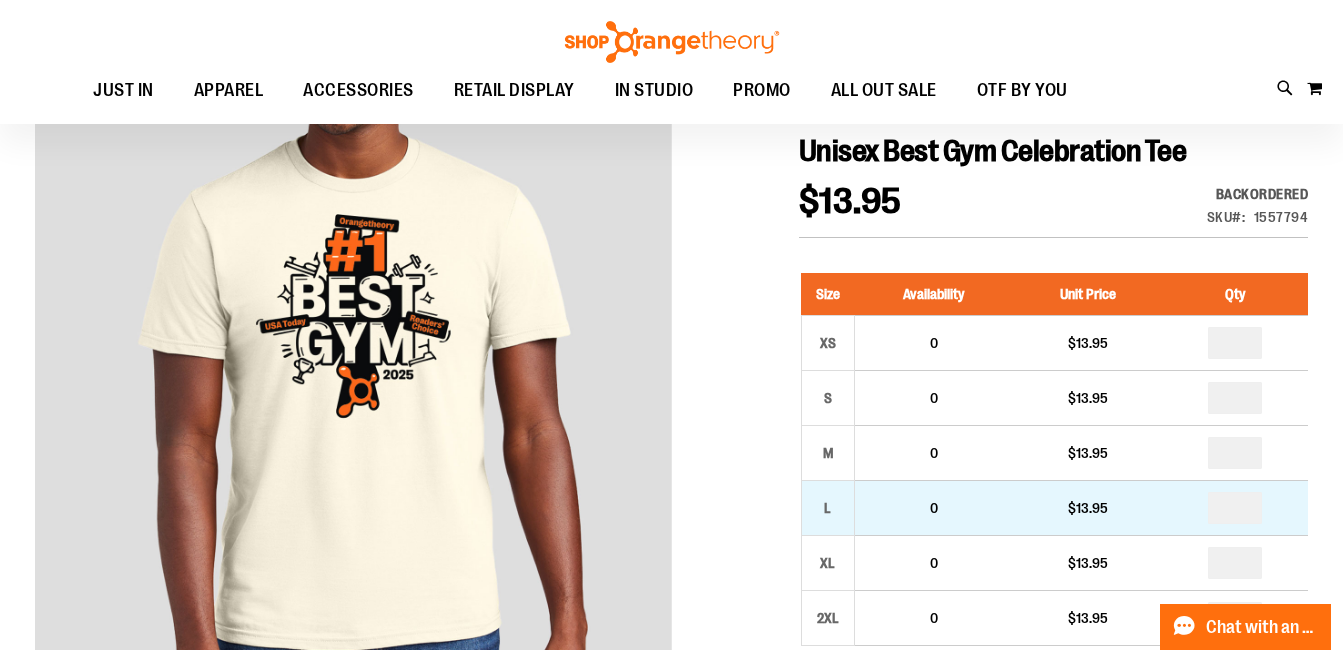 scroll, scrollTop: 99, scrollLeft: 0, axis: vertical 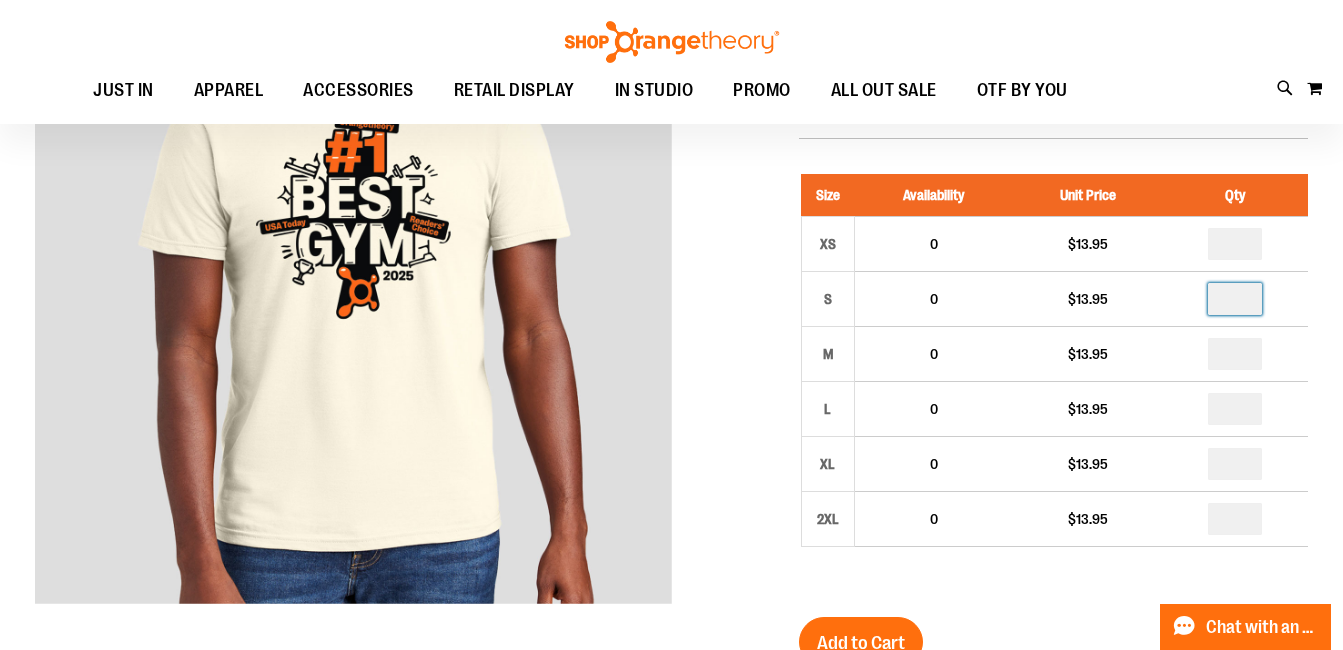 click at bounding box center [1235, 299] 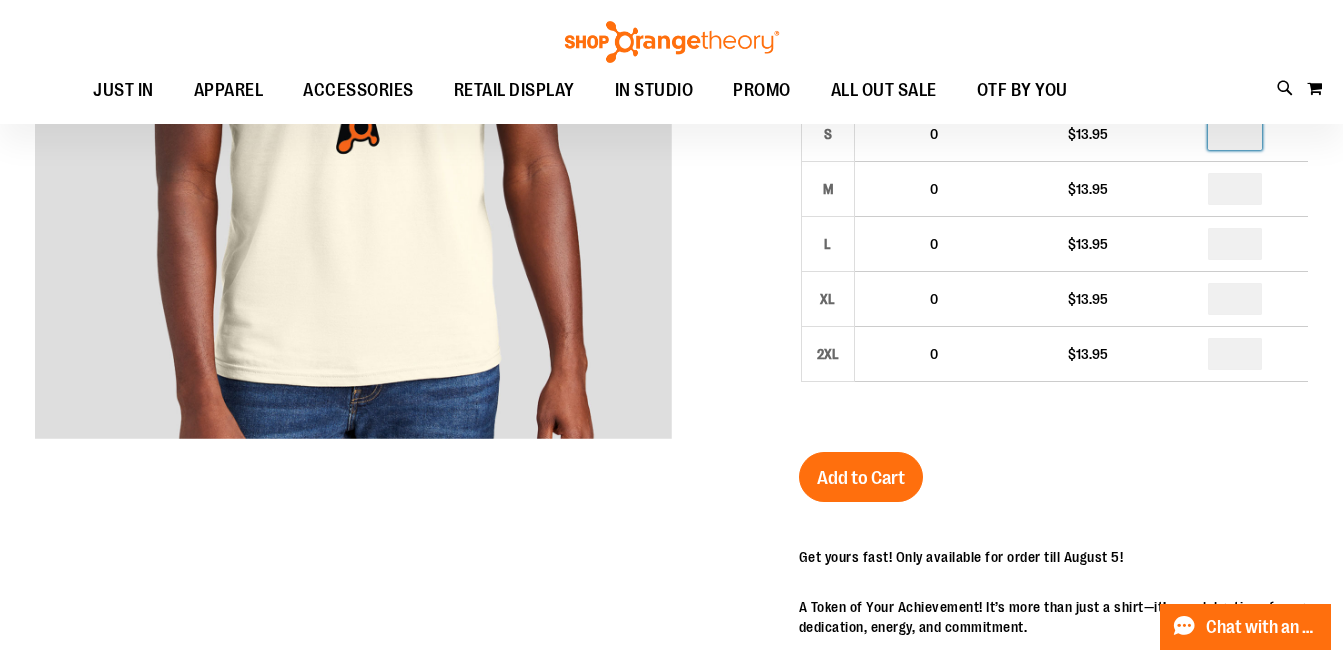 scroll, scrollTop: 299, scrollLeft: 0, axis: vertical 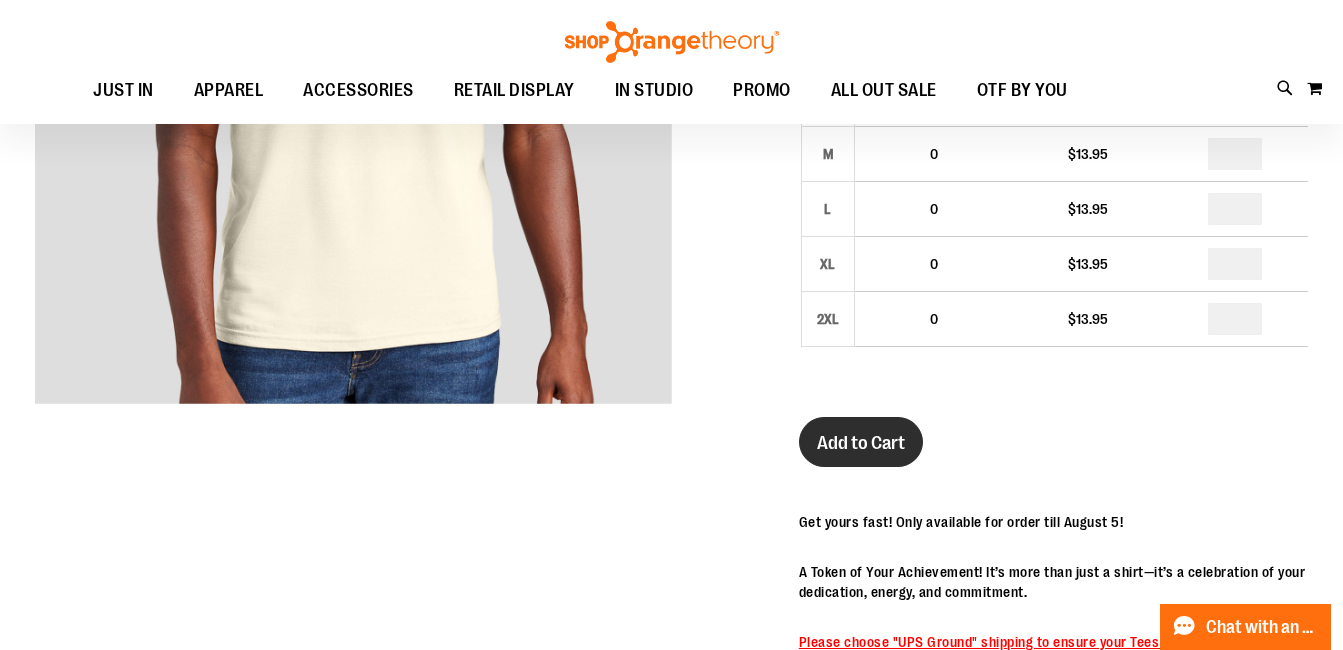 click on "Add to Cart" at bounding box center (861, 443) 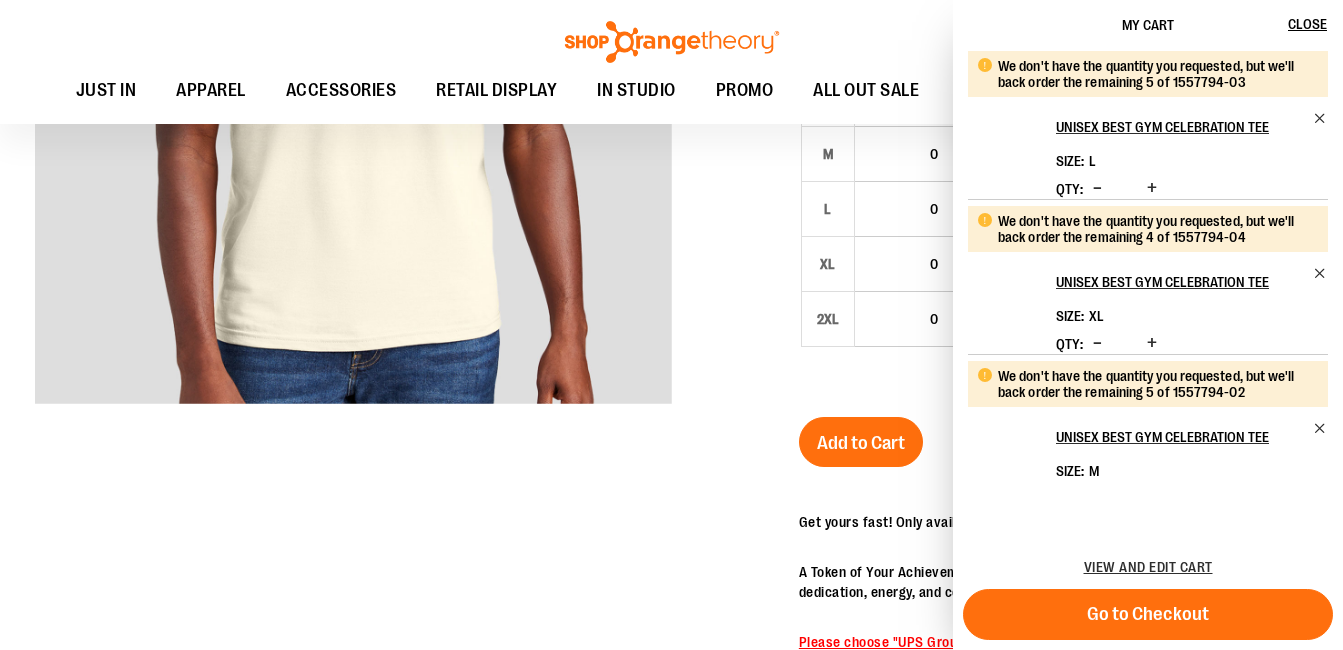 scroll, scrollTop: 599, scrollLeft: 0, axis: vertical 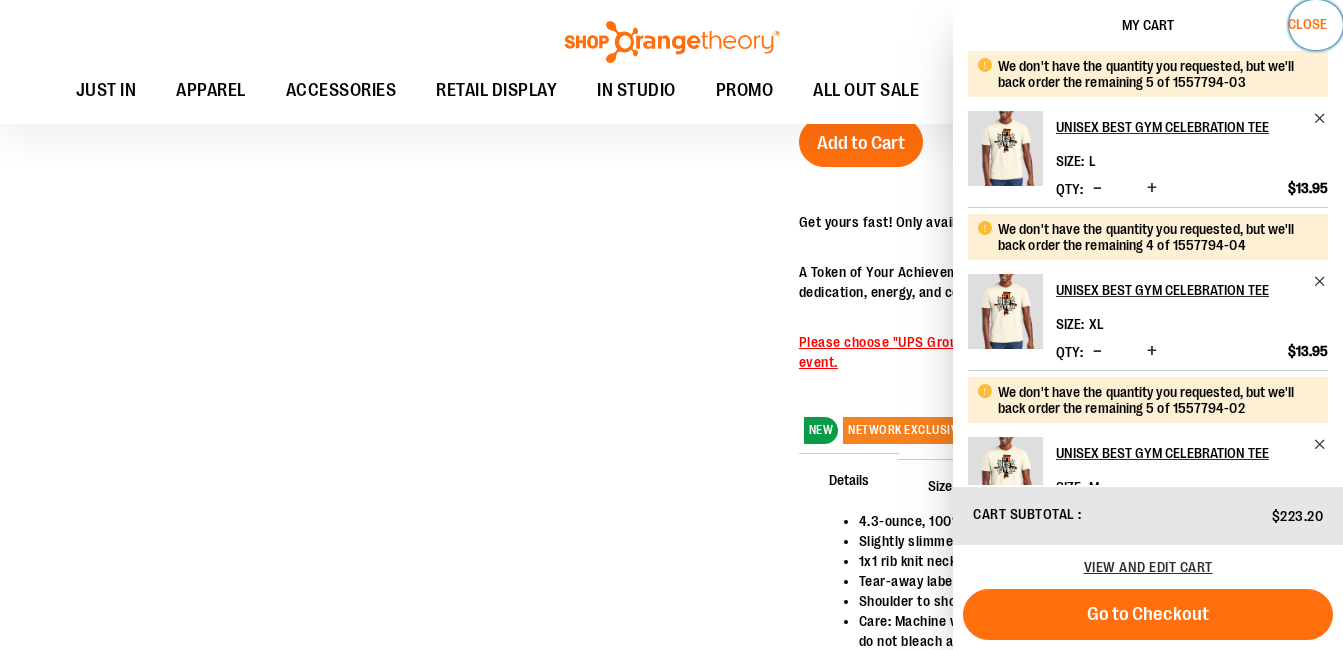 click on "Close" at bounding box center [1307, 24] 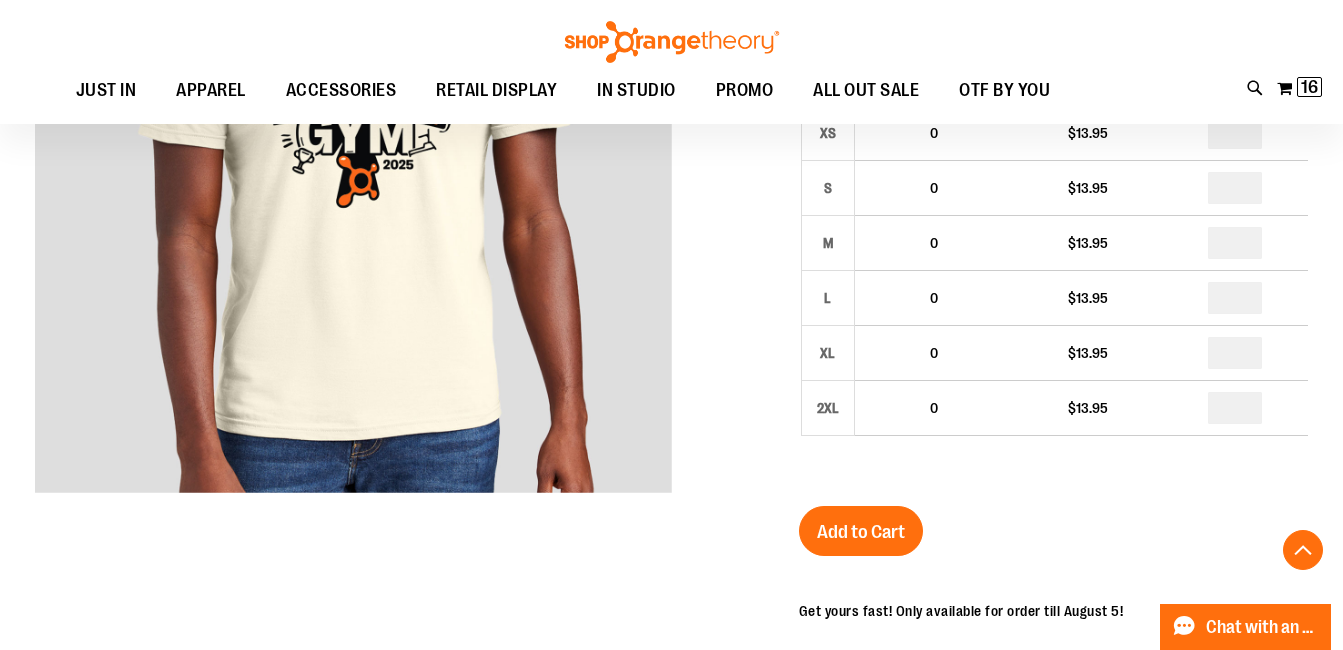 scroll, scrollTop: 0, scrollLeft: 0, axis: both 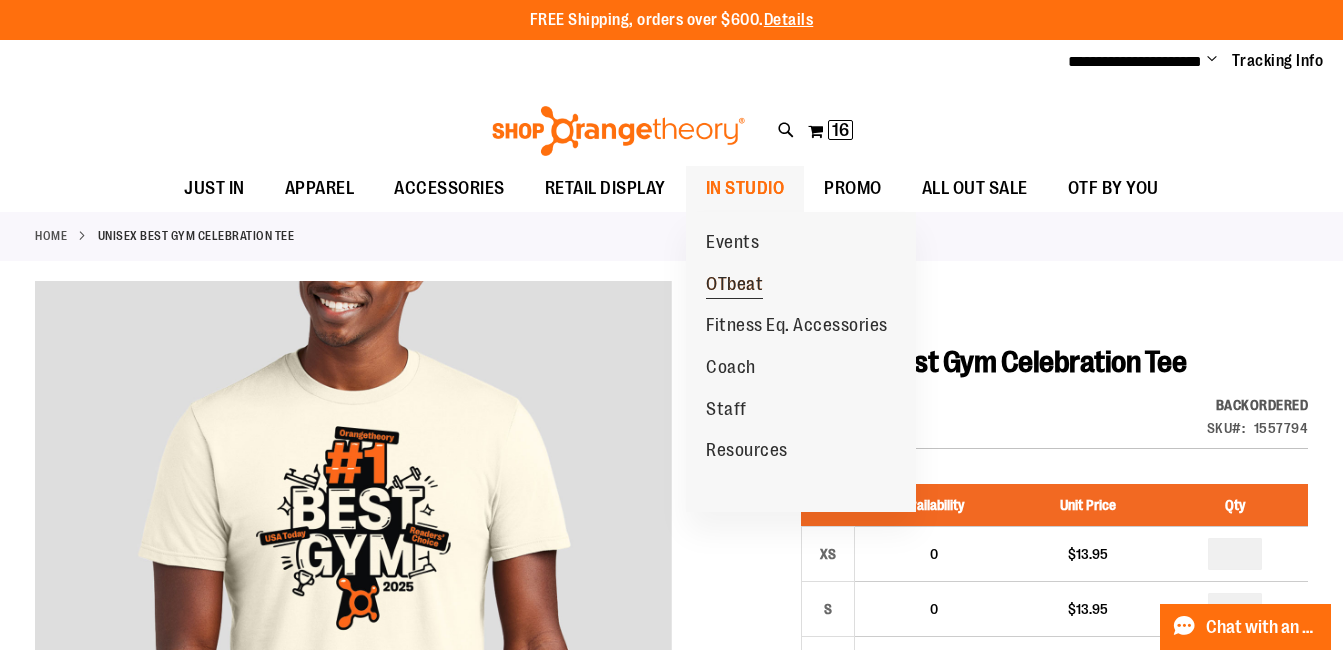 click on "OTbeat" at bounding box center [734, 286] 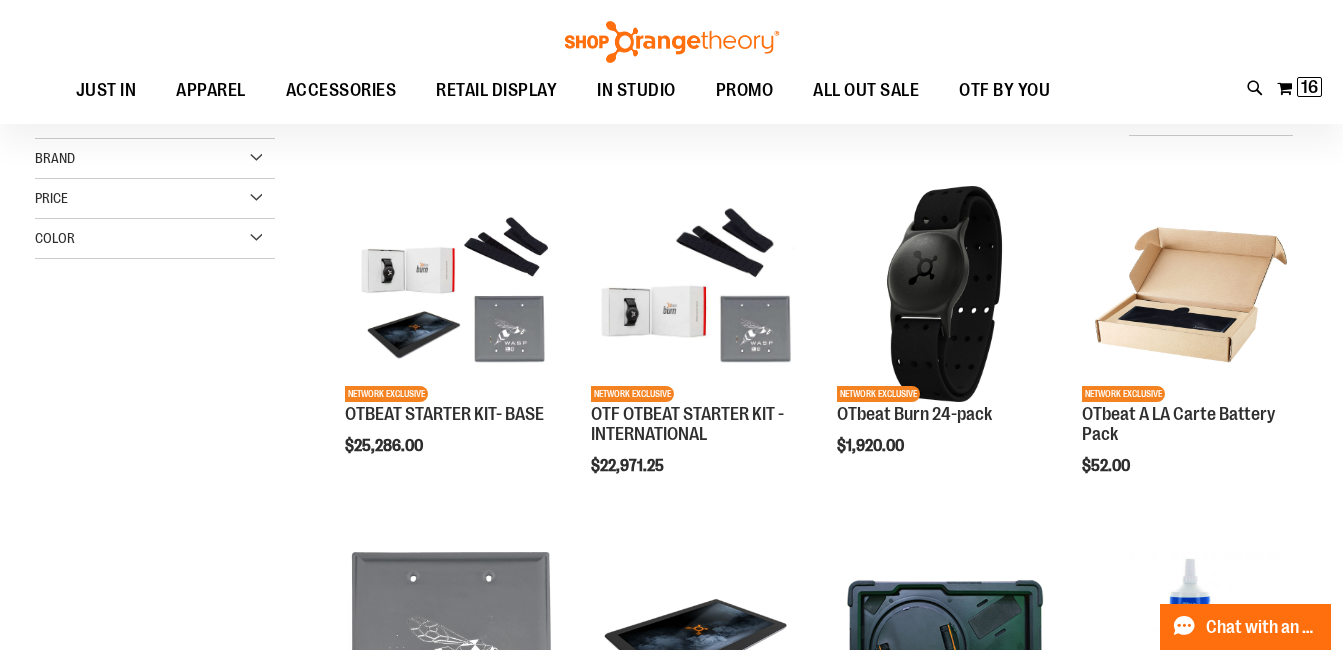 scroll, scrollTop: 99, scrollLeft: 0, axis: vertical 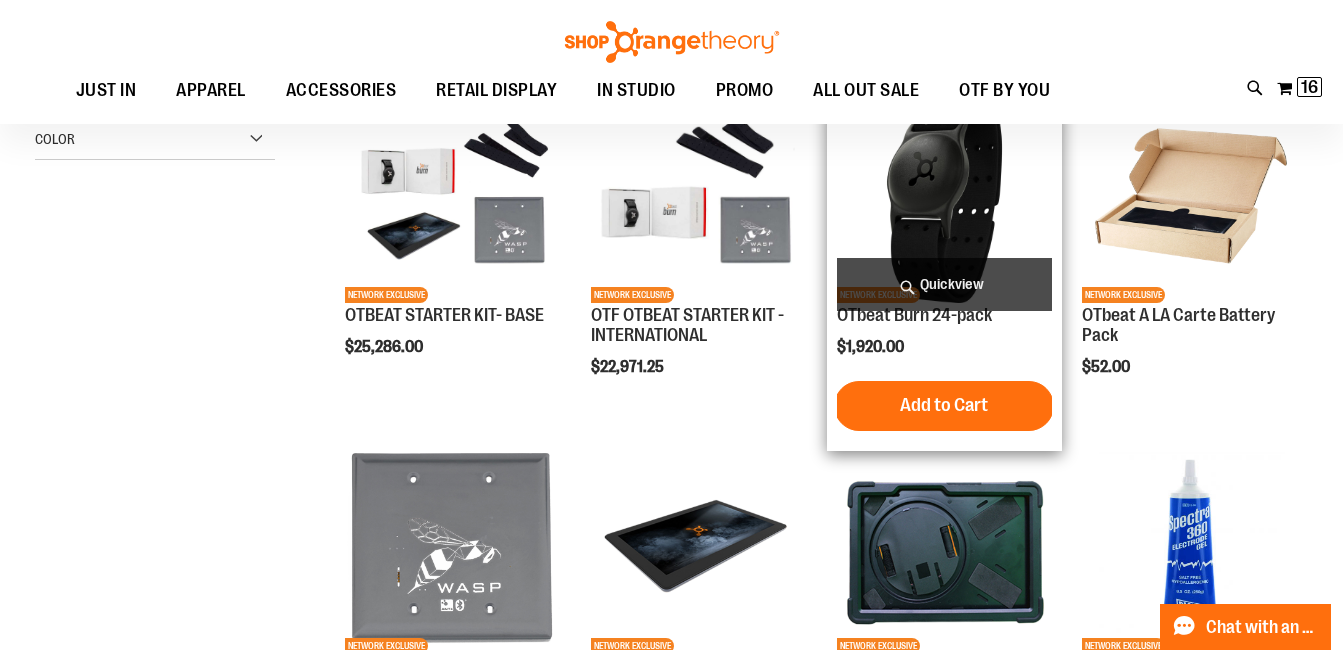 type on "**********" 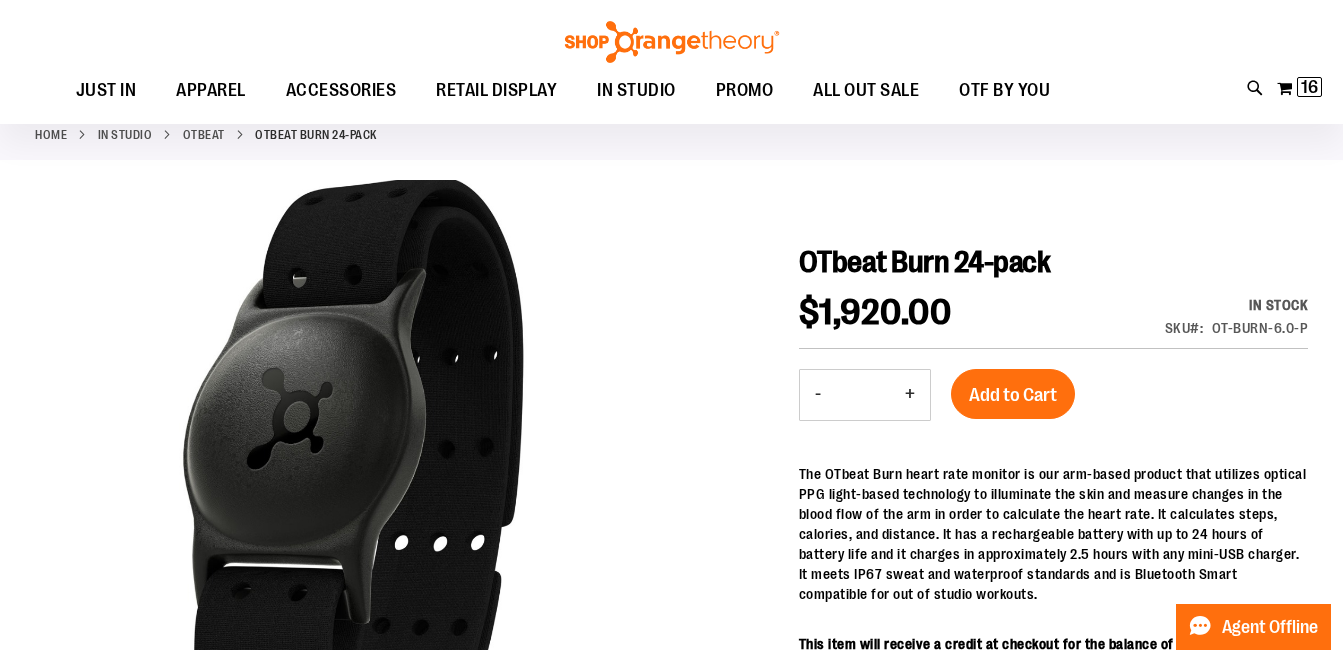 scroll, scrollTop: 99, scrollLeft: 0, axis: vertical 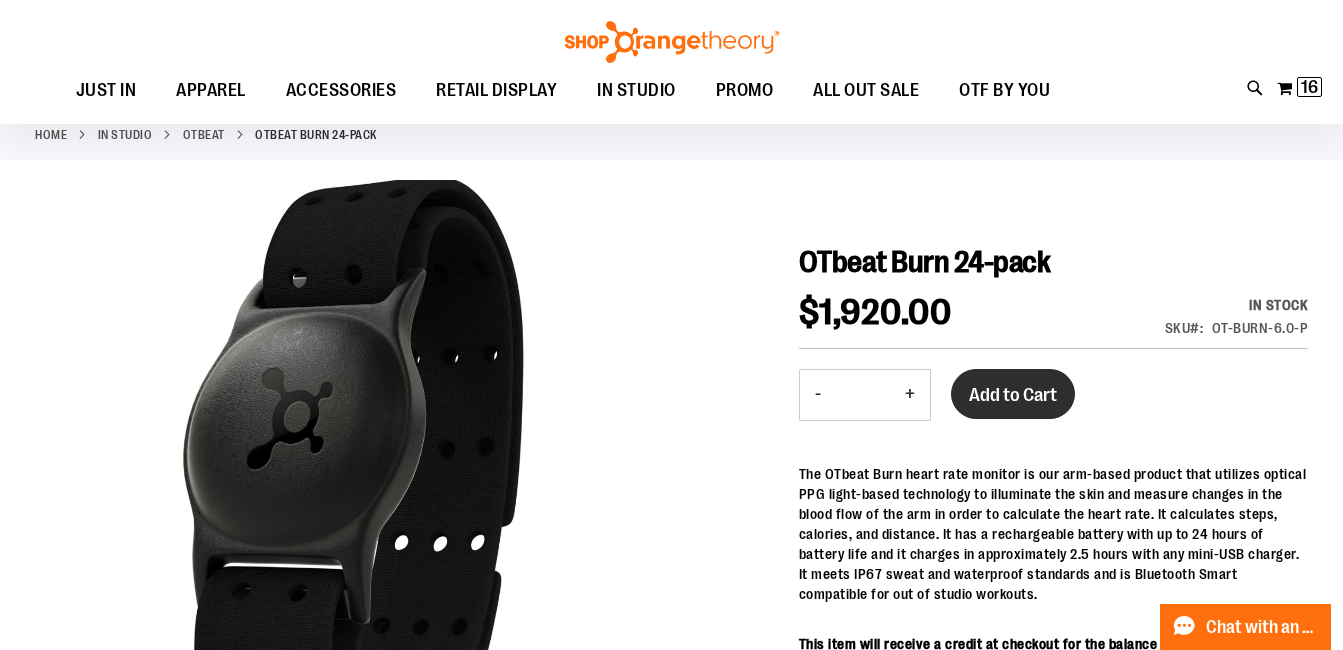 type on "**********" 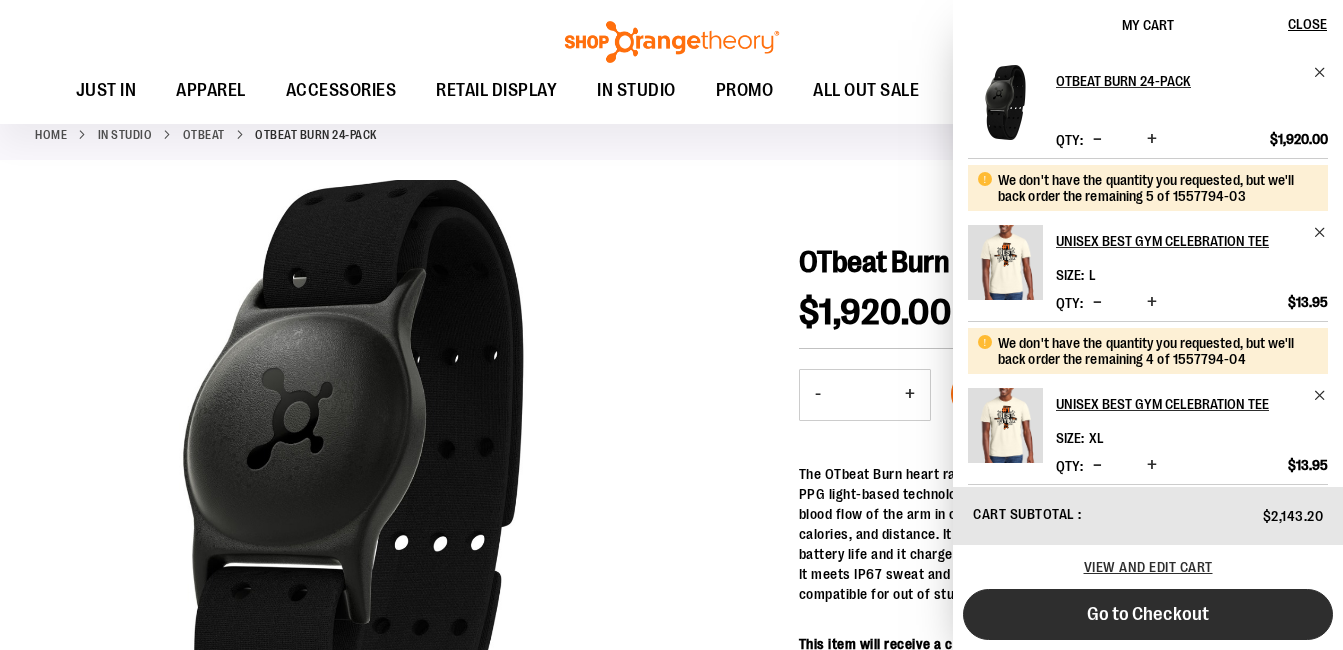 click on "Go to Checkout" at bounding box center (1148, 614) 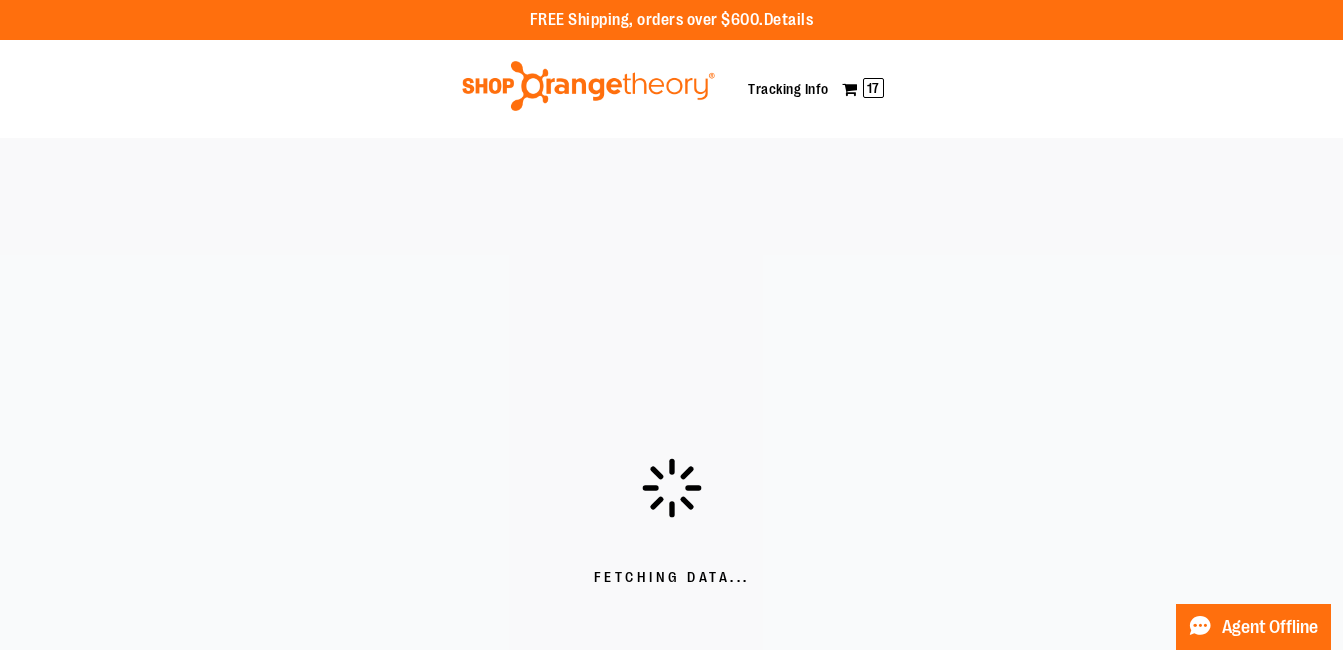 scroll, scrollTop: 0, scrollLeft: 0, axis: both 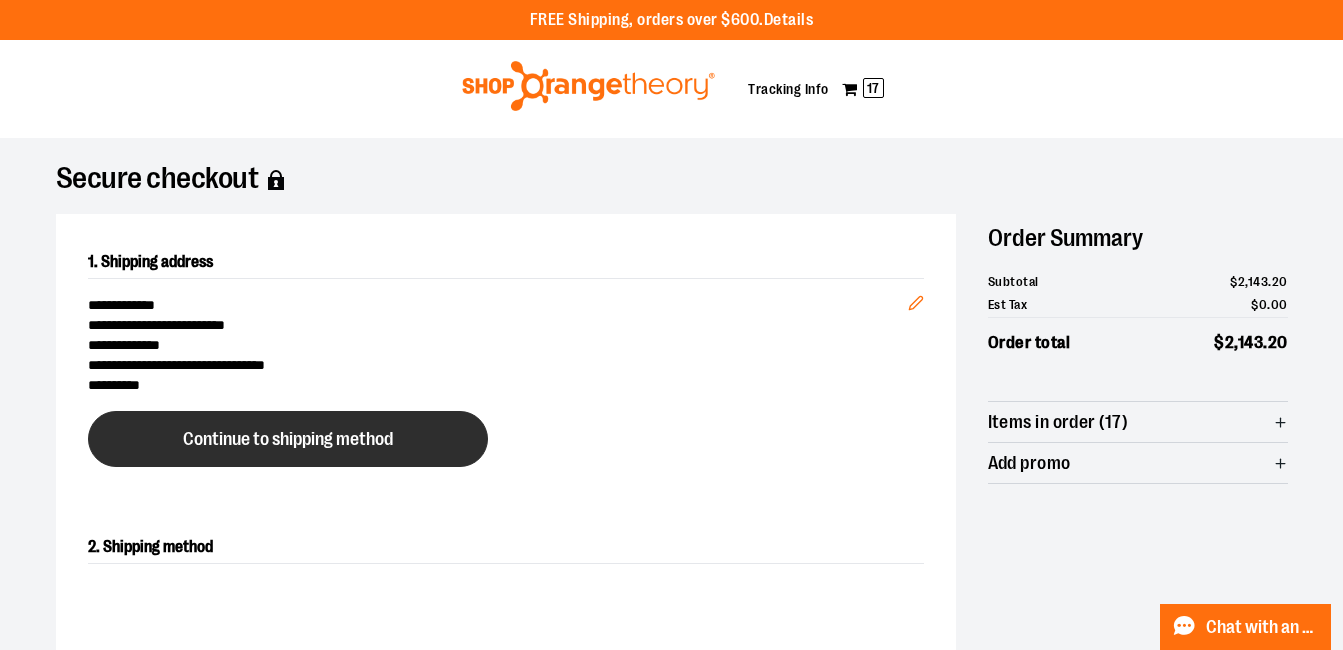 click on "Continue to shipping method" at bounding box center (288, 439) 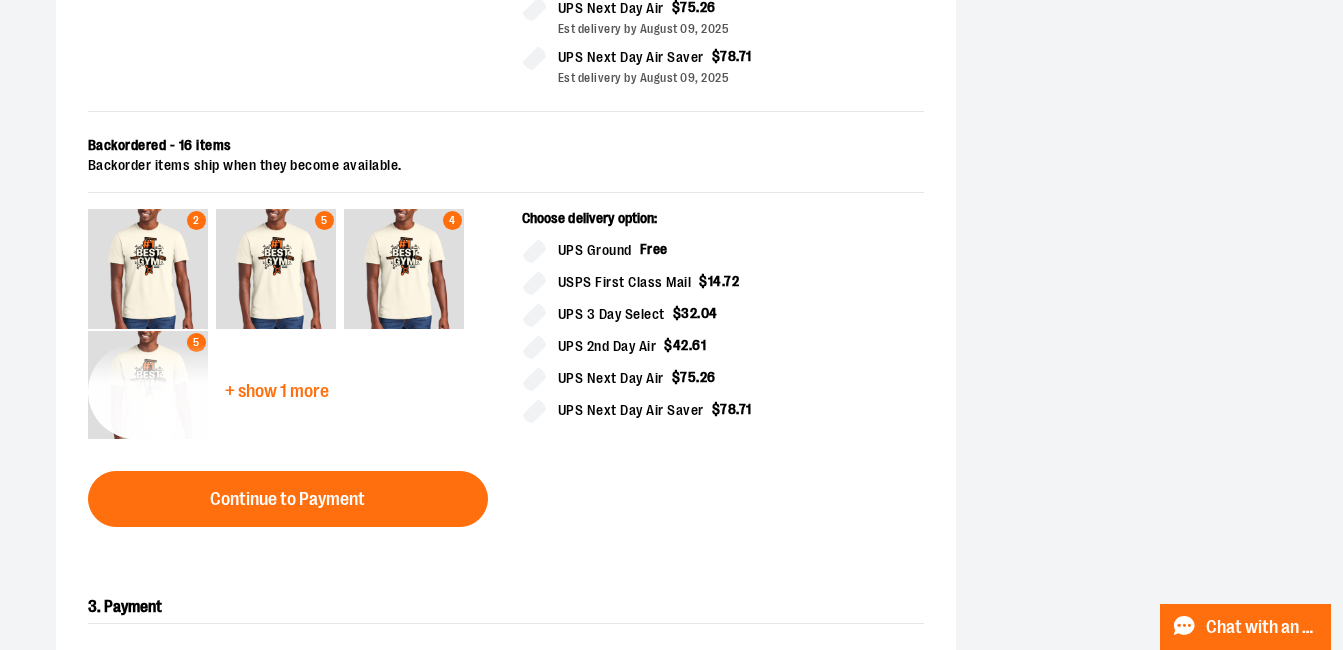 scroll, scrollTop: 941, scrollLeft: 0, axis: vertical 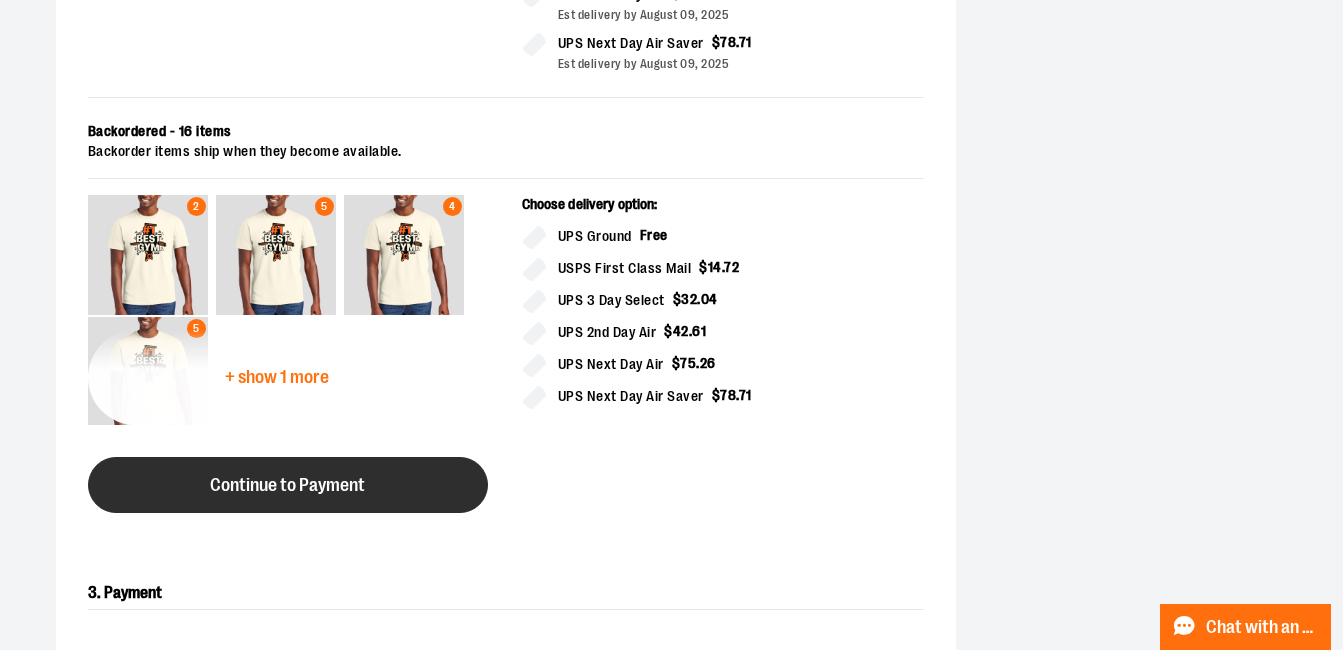 click on "Continue to Payment" at bounding box center [288, 485] 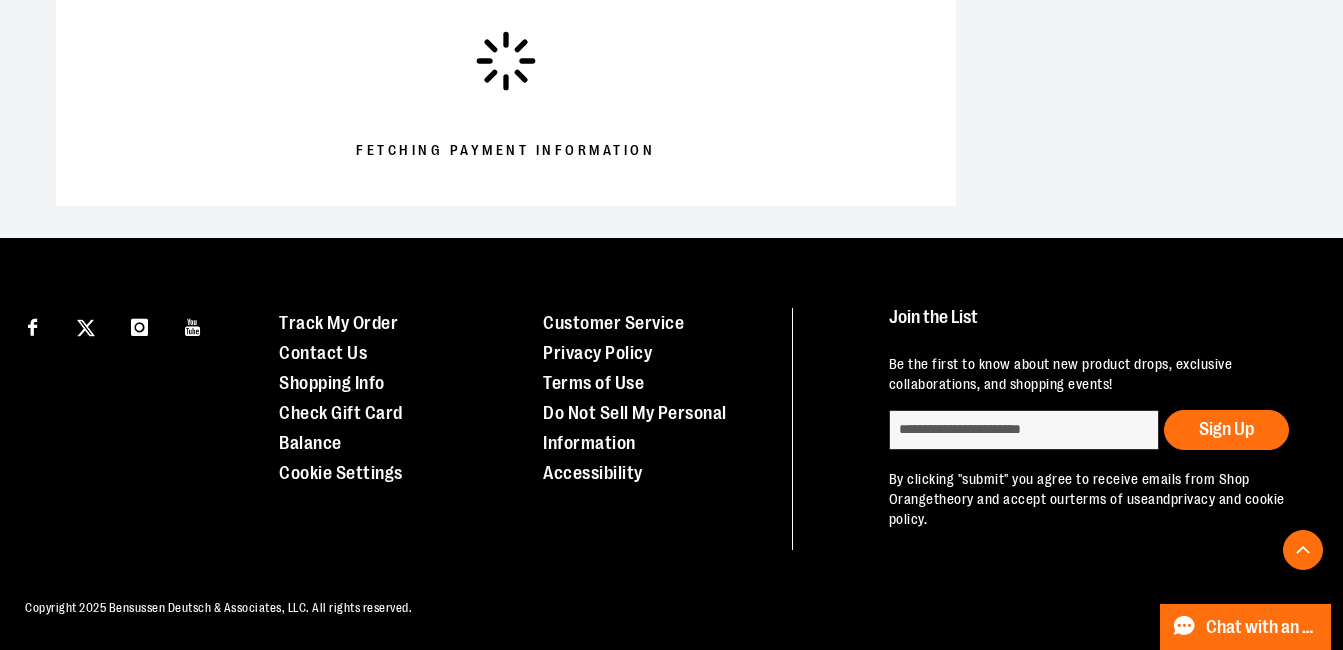 scroll, scrollTop: 436, scrollLeft: 0, axis: vertical 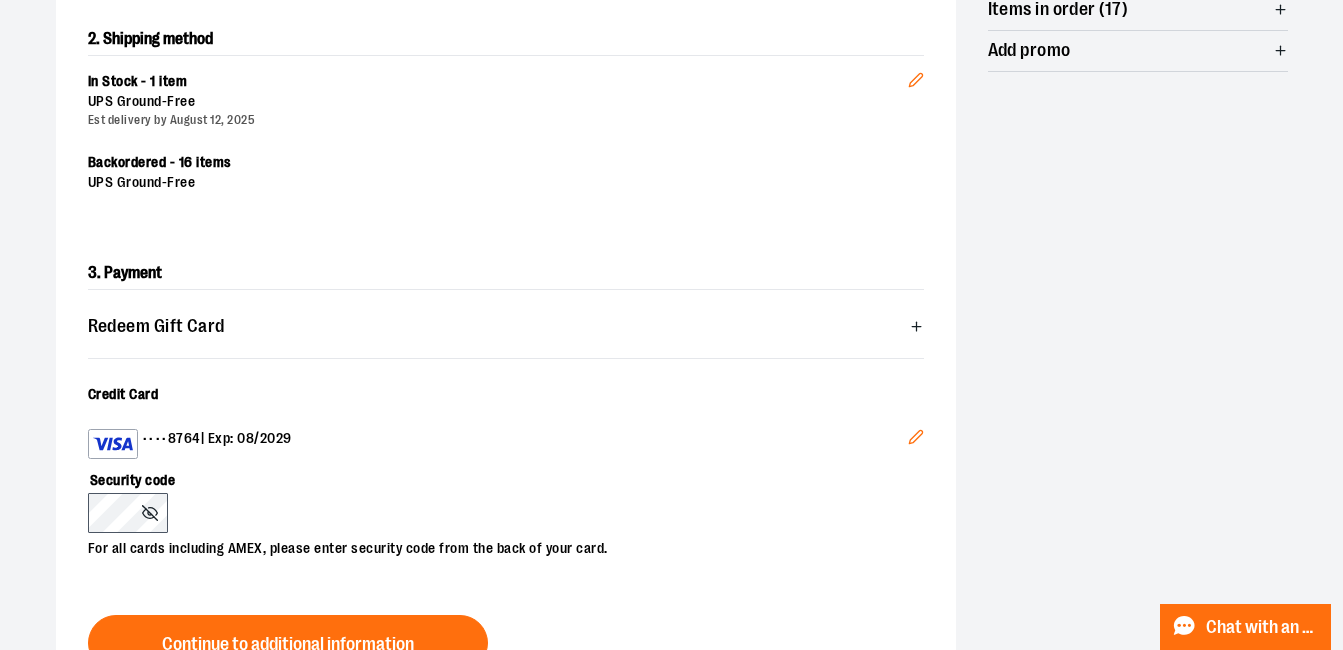 click on "••••  8764  | Exp:   08/2029" at bounding box center [498, 444] 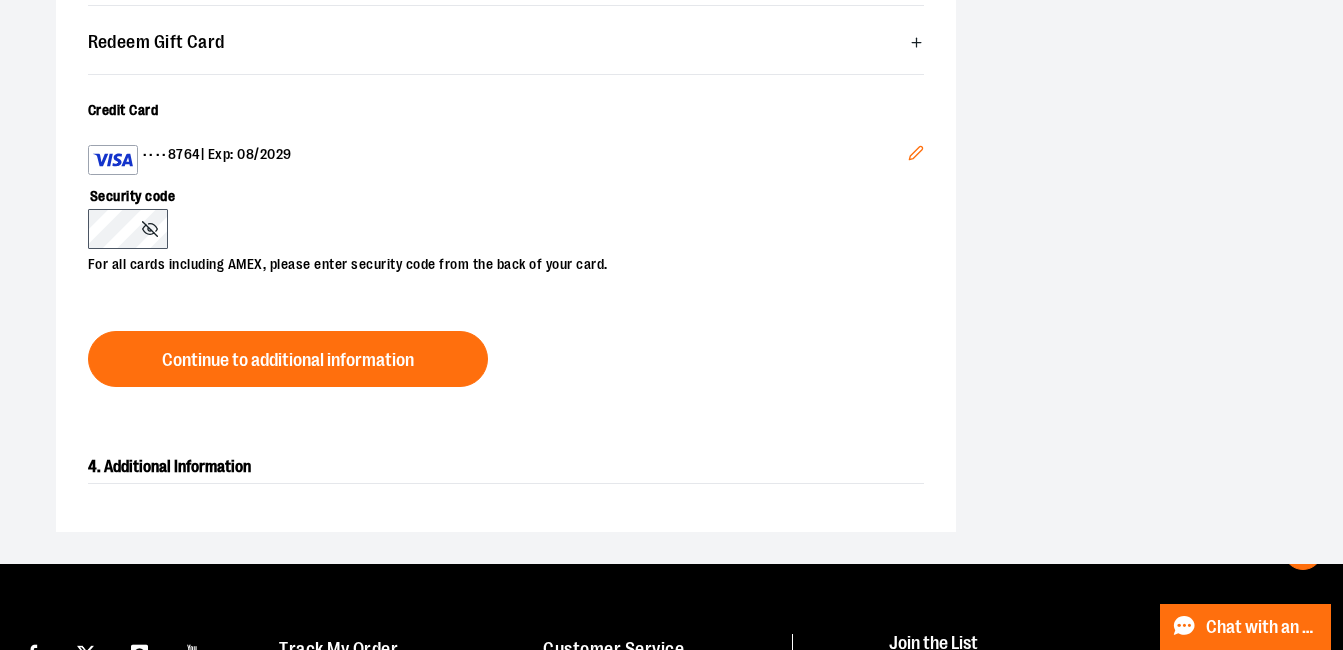 scroll, scrollTop: 736, scrollLeft: 0, axis: vertical 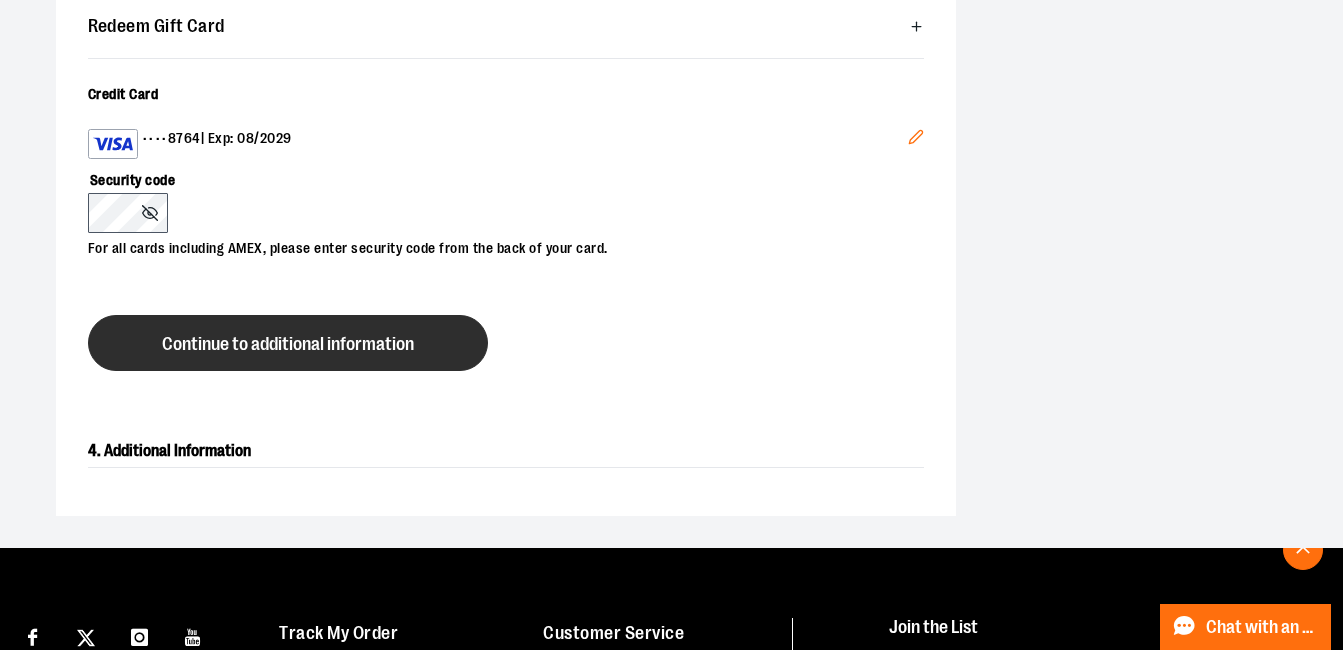 click on "Continue to additional information" at bounding box center (288, 344) 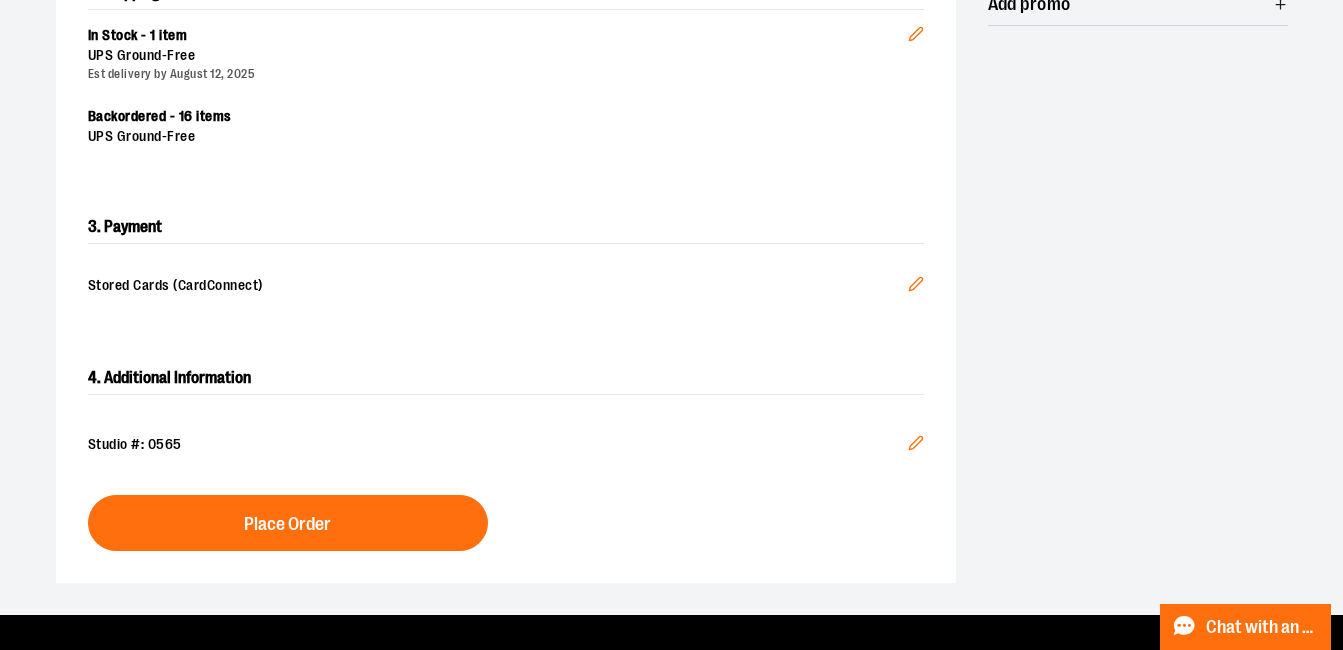 scroll, scrollTop: 636, scrollLeft: 0, axis: vertical 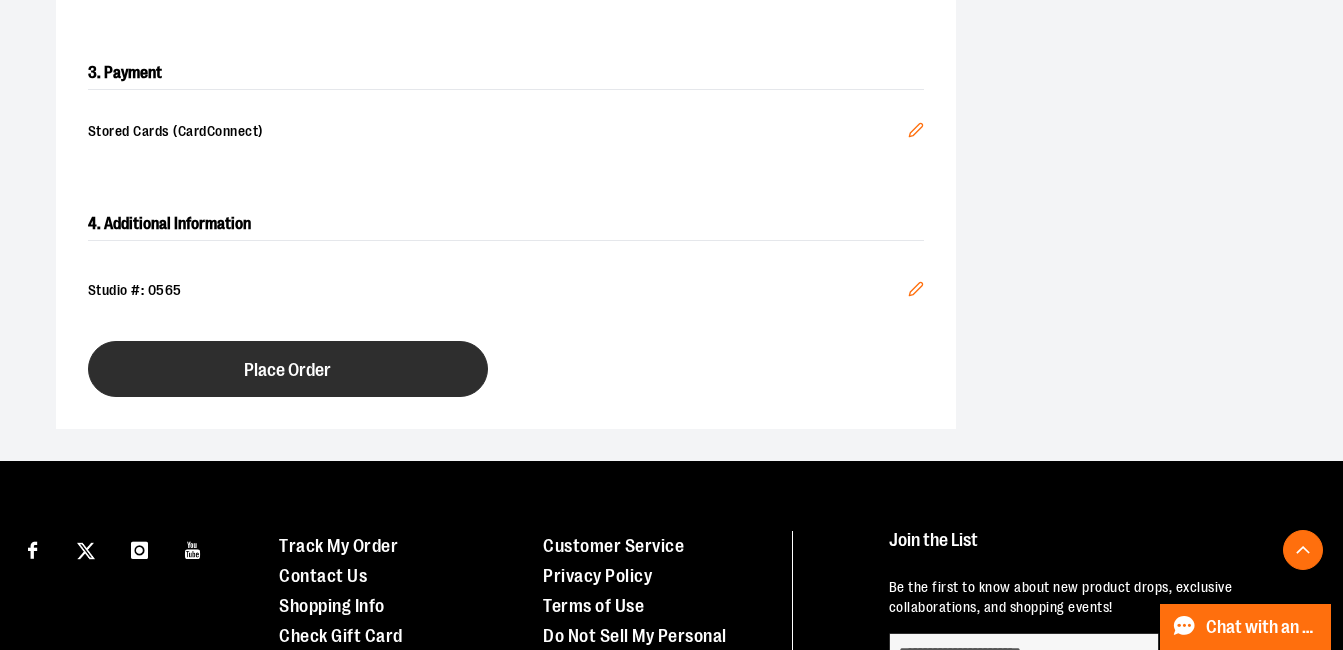 click on "Place Order" at bounding box center [288, 369] 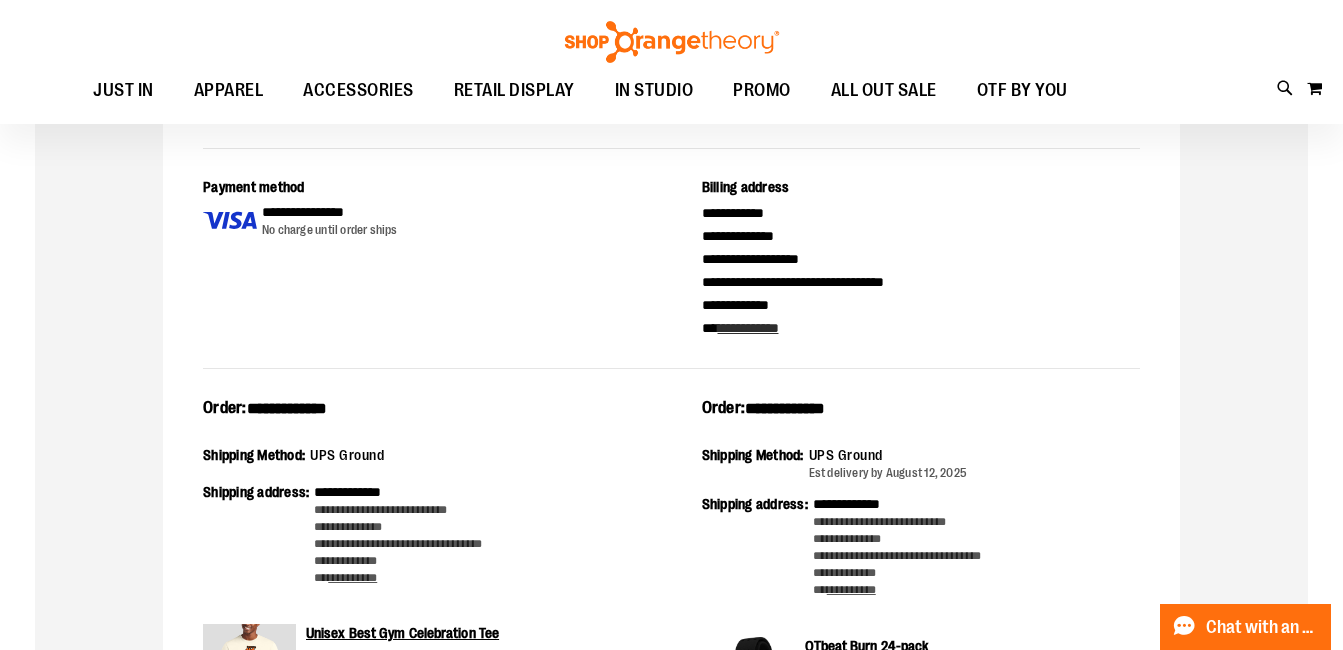 scroll, scrollTop: 0, scrollLeft: 0, axis: both 